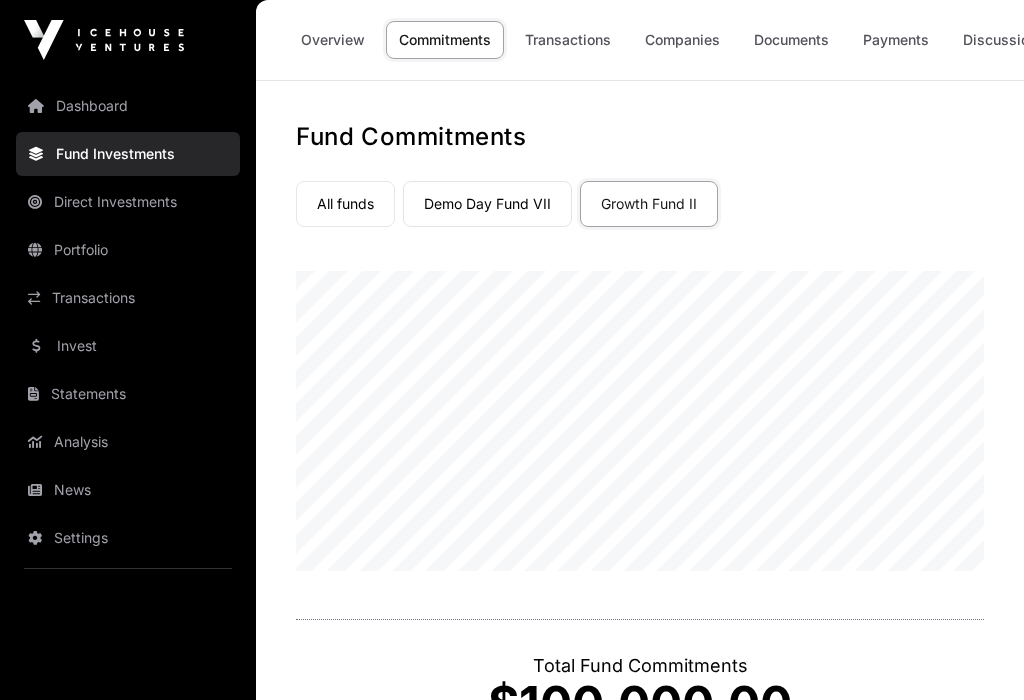 scroll, scrollTop: 0, scrollLeft: 0, axis: both 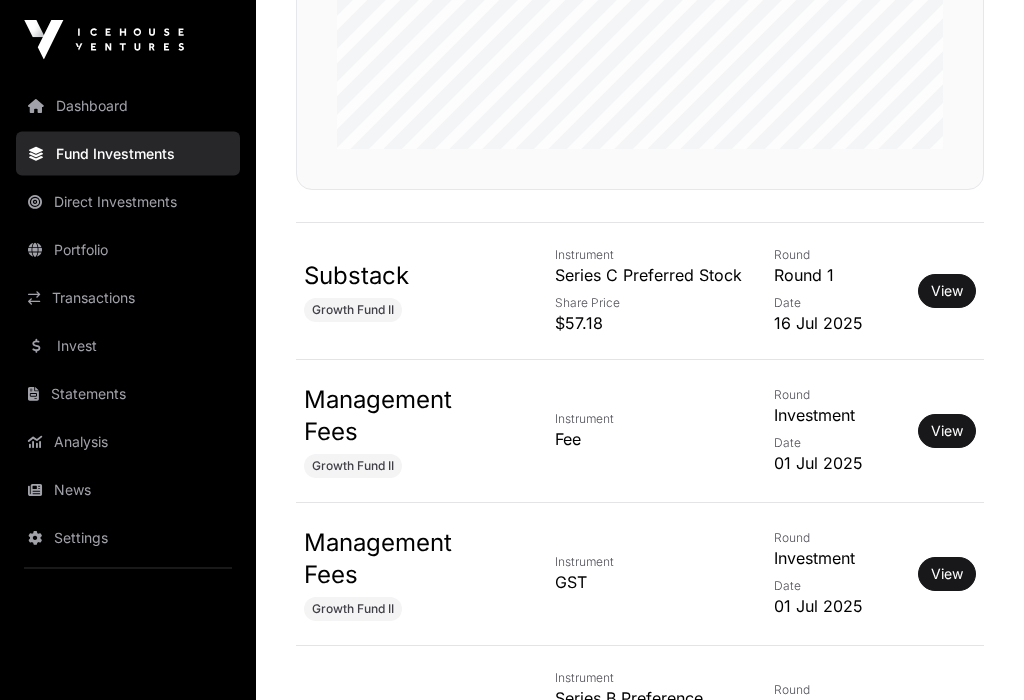click on "View" 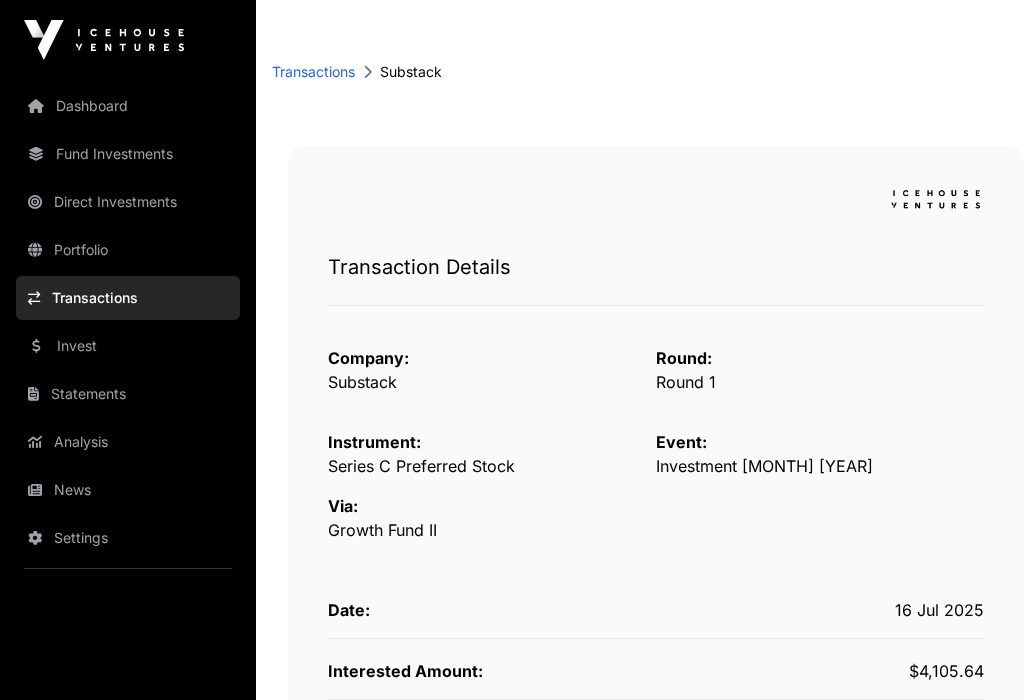 scroll, scrollTop: 0, scrollLeft: 0, axis: both 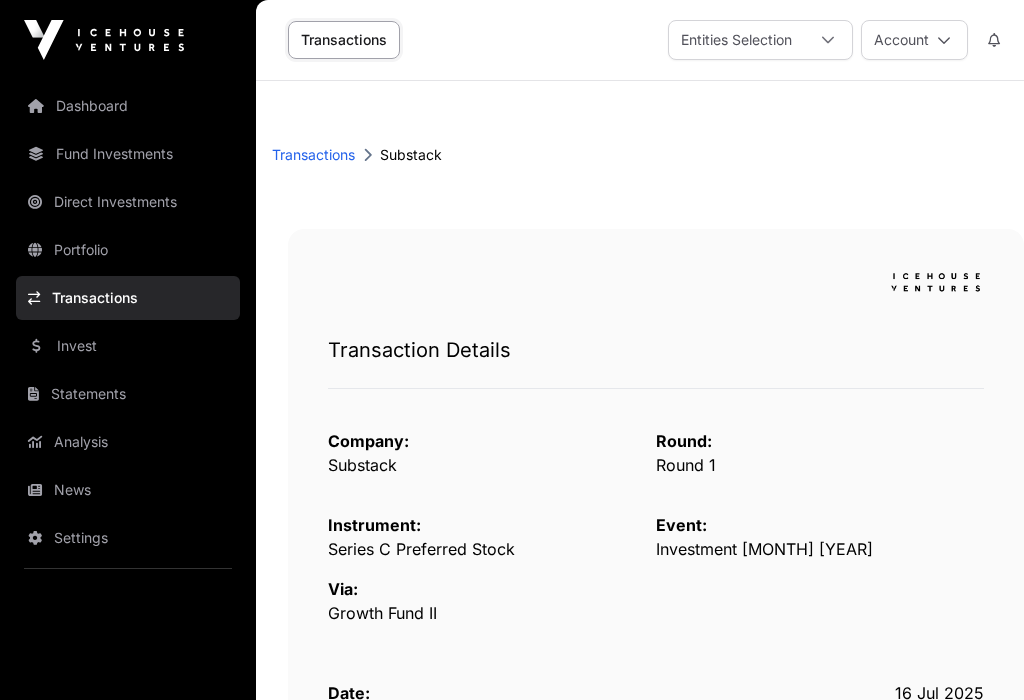 click on "Transactions" 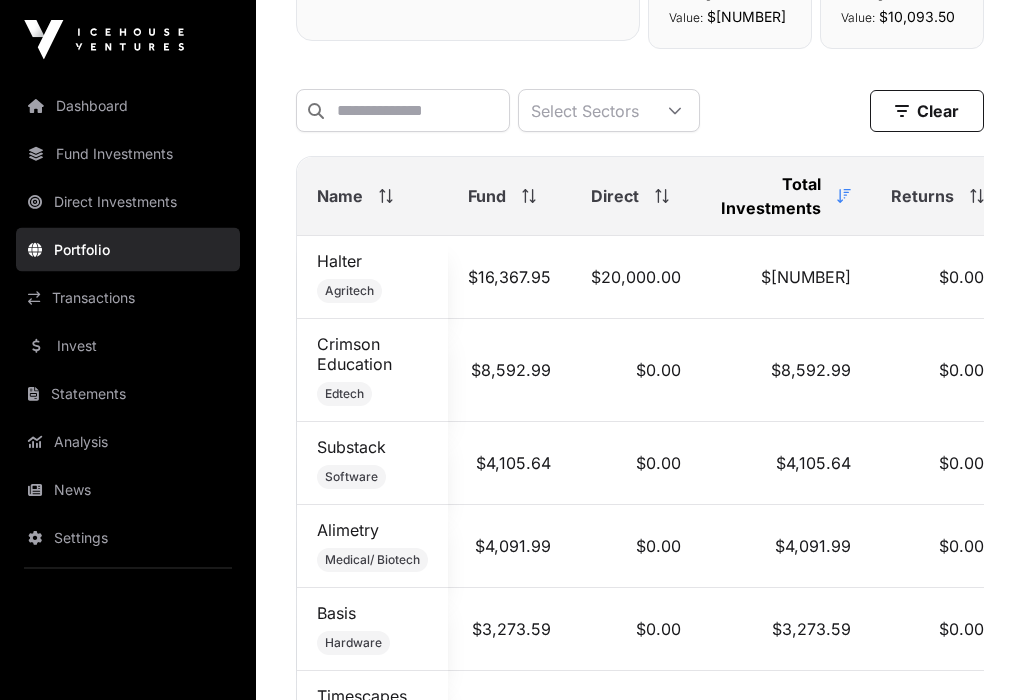 scroll, scrollTop: 962, scrollLeft: 0, axis: vertical 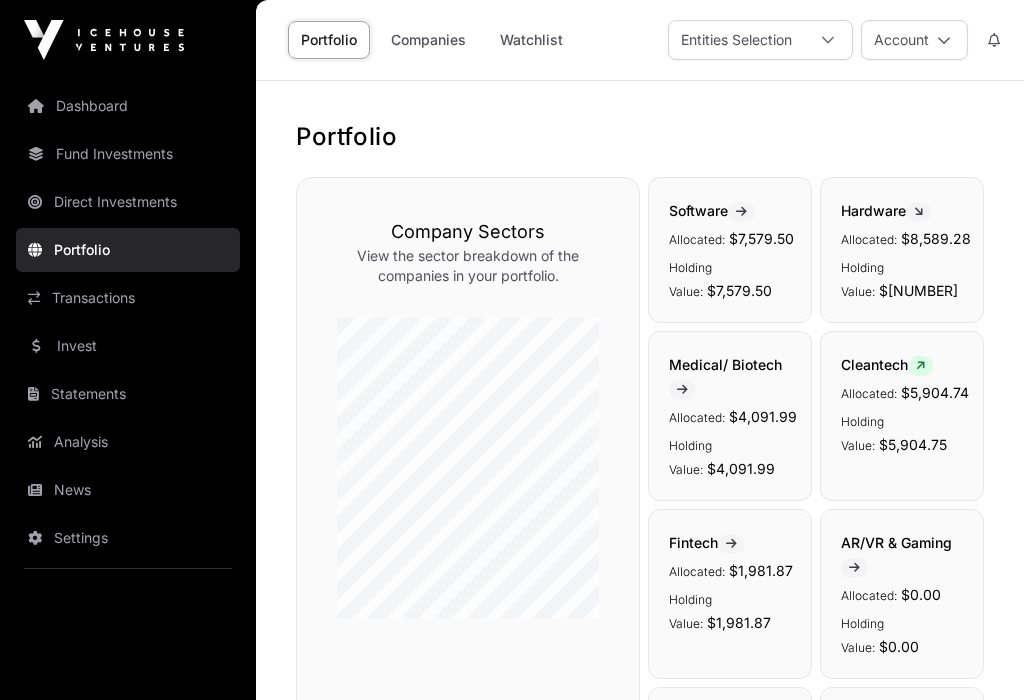 click on "Invest" 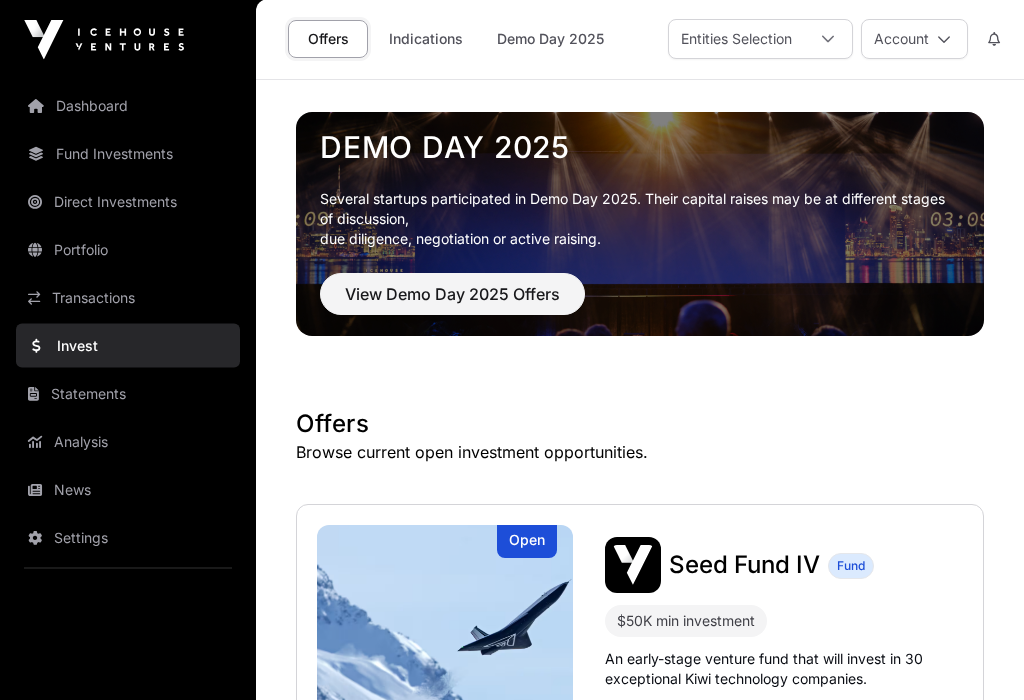 scroll, scrollTop: 0, scrollLeft: 0, axis: both 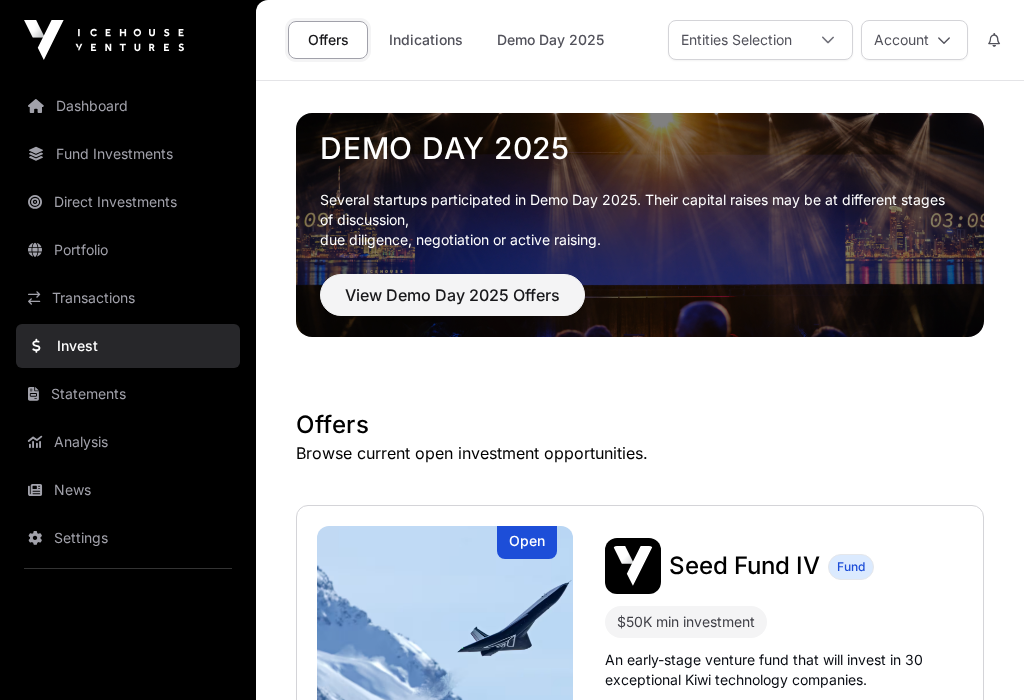 click on "Fund Investments" 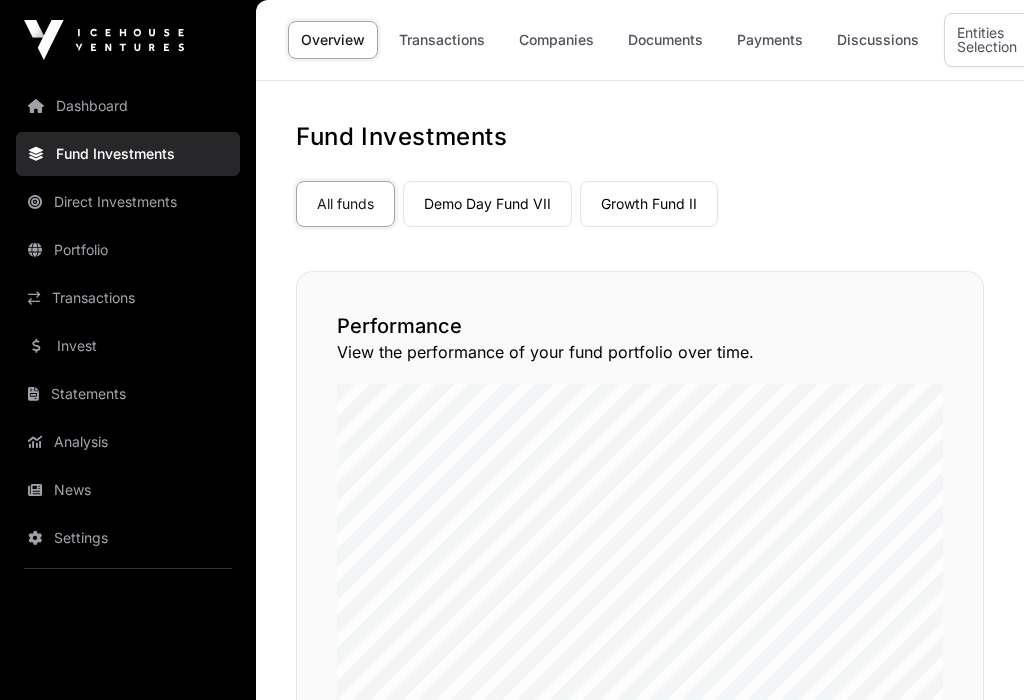 click on "Demo Day Fund VII" 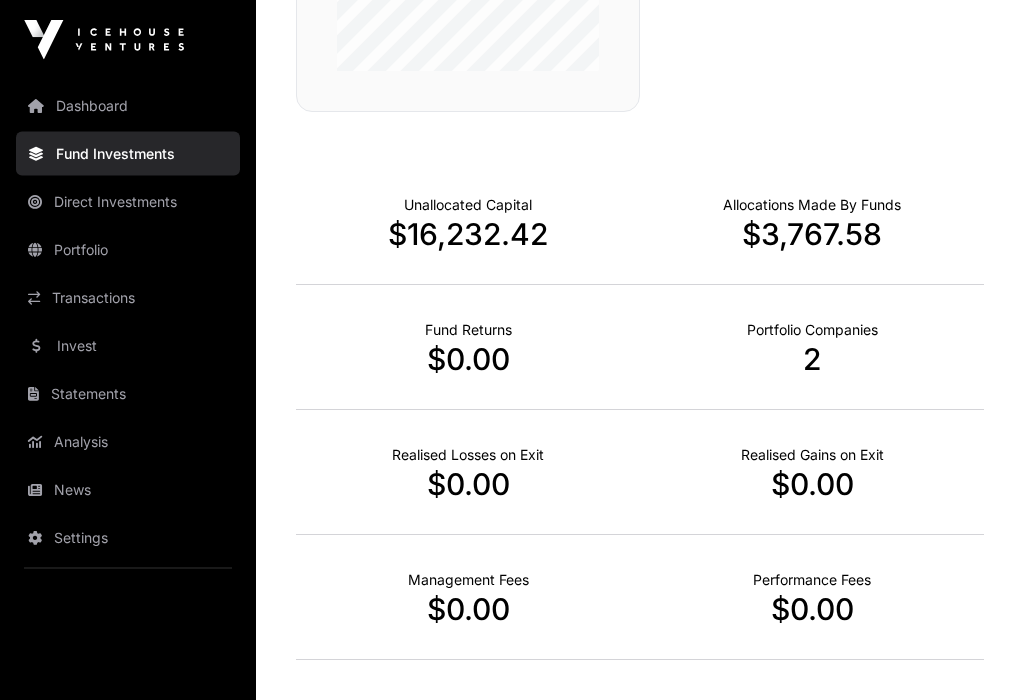 scroll, scrollTop: 633, scrollLeft: 0, axis: vertical 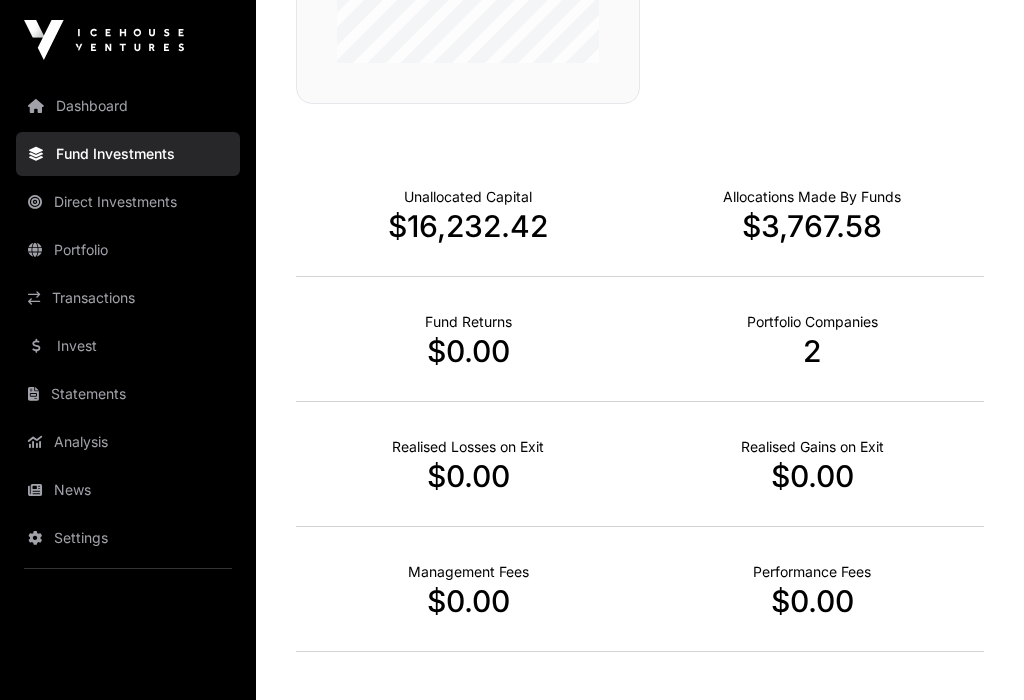 click on "$3,767.58" 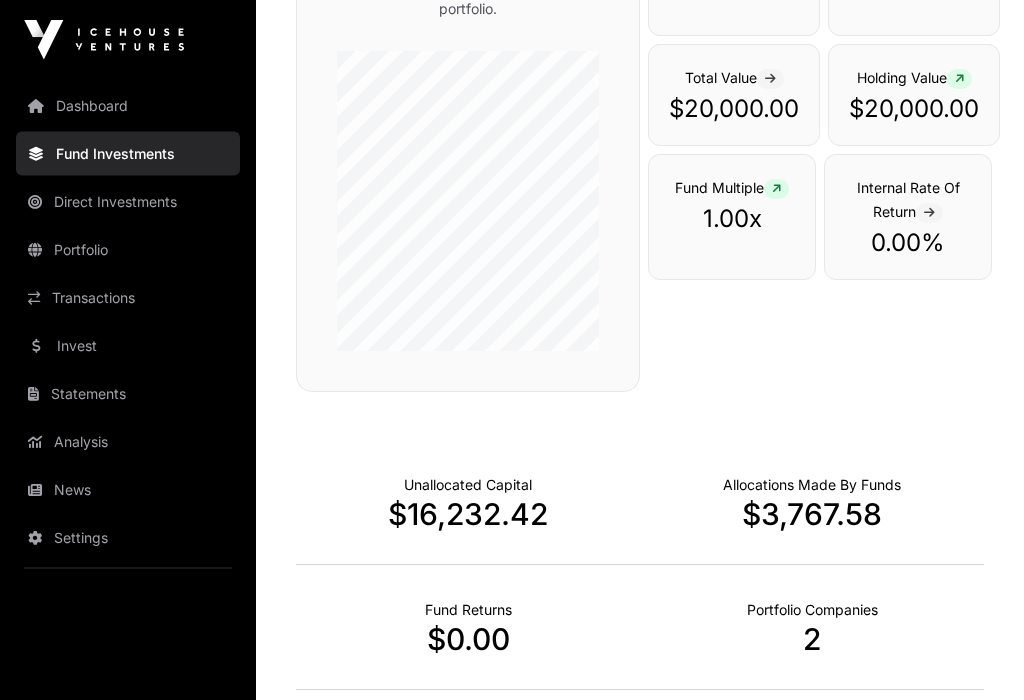scroll, scrollTop: 333, scrollLeft: 0, axis: vertical 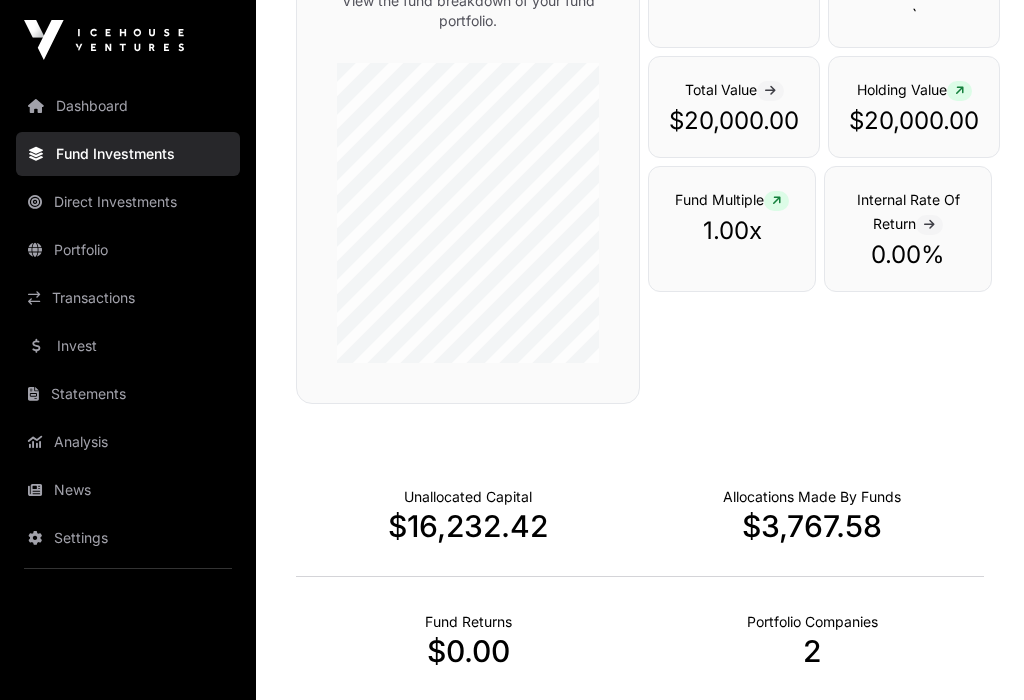 click on "$3,767.58" 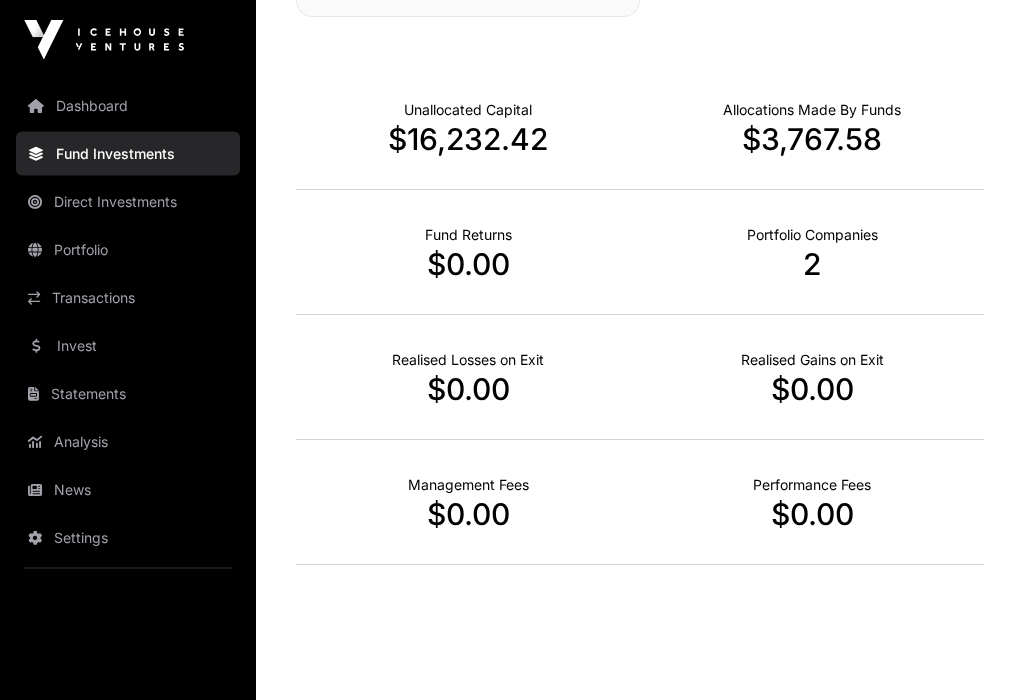 scroll, scrollTop: 720, scrollLeft: 0, axis: vertical 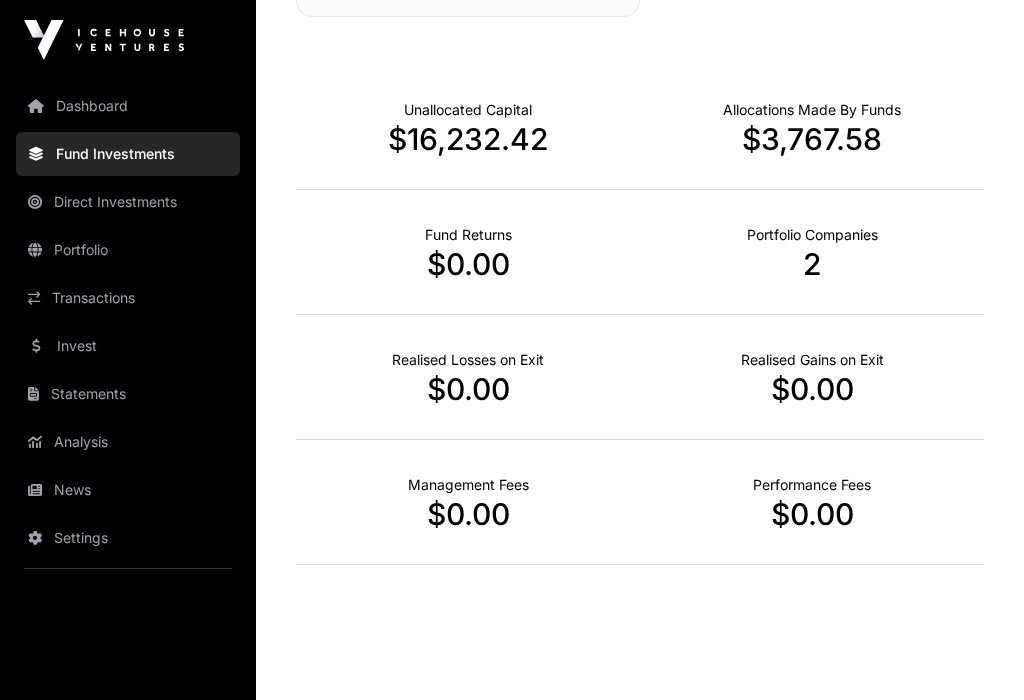 click on "Transactions" 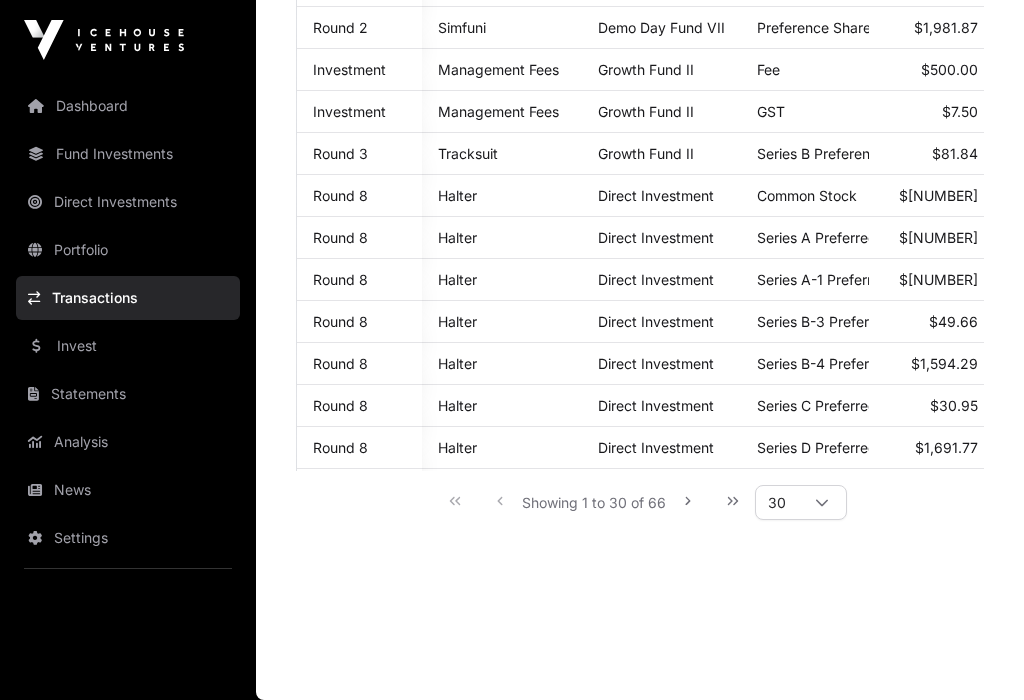 scroll, scrollTop: 0, scrollLeft: 0, axis: both 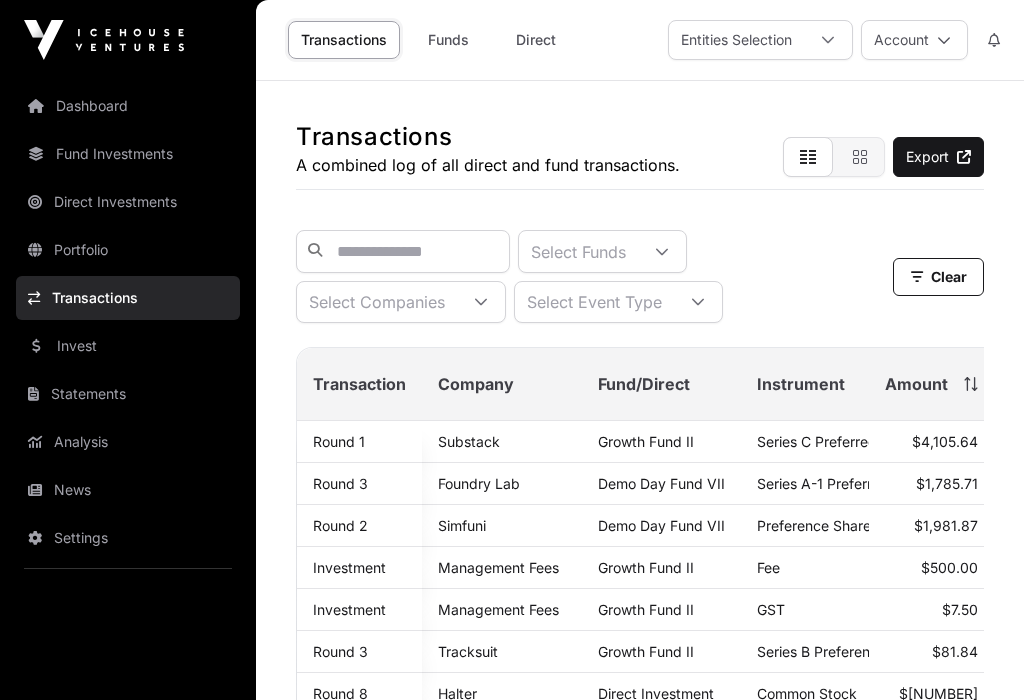 click 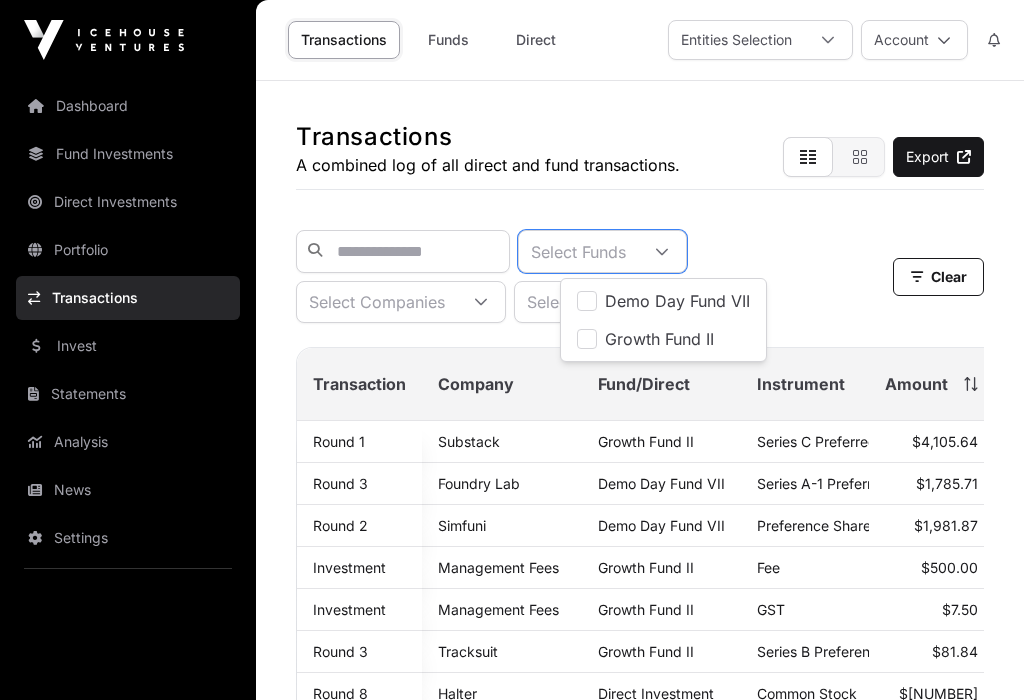 scroll, scrollTop: 21, scrollLeft: 14, axis: both 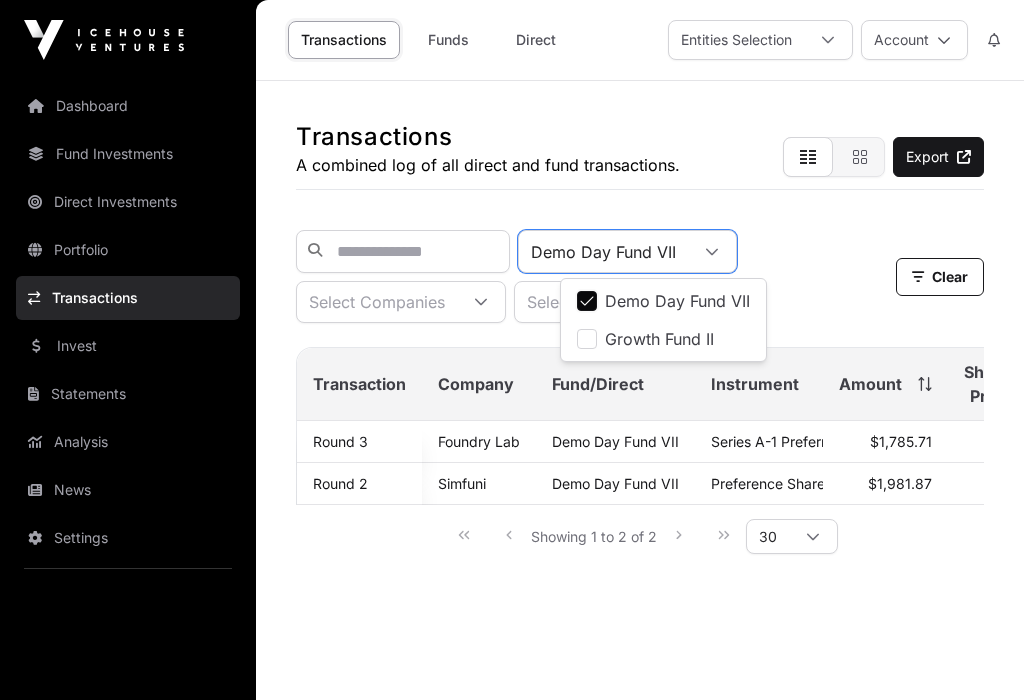 click on "Analysis" 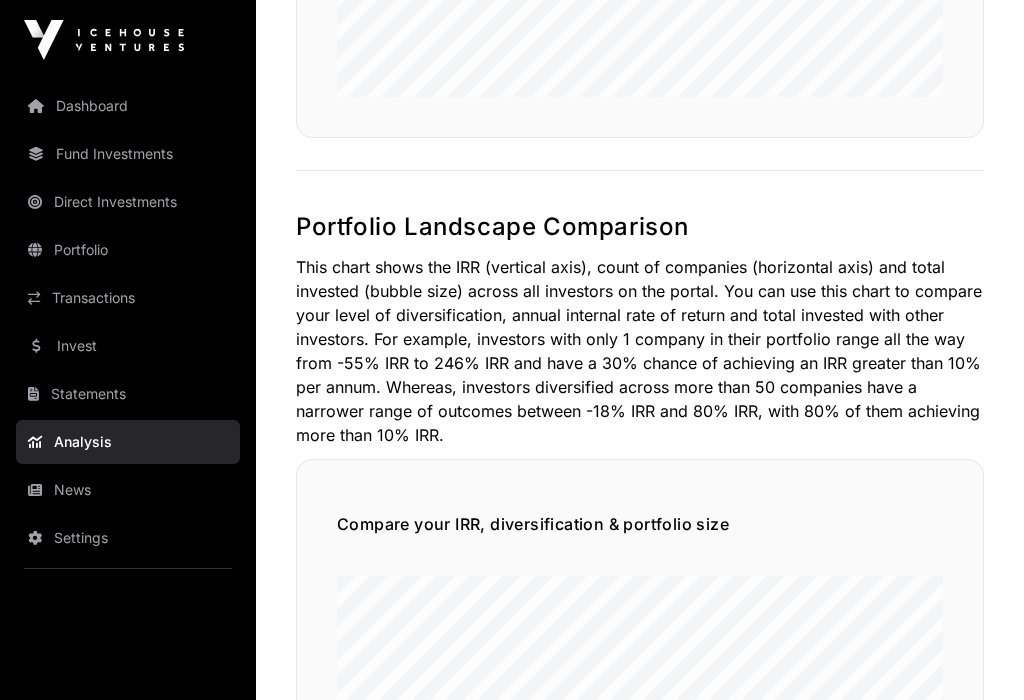 scroll, scrollTop: 1024, scrollLeft: 0, axis: vertical 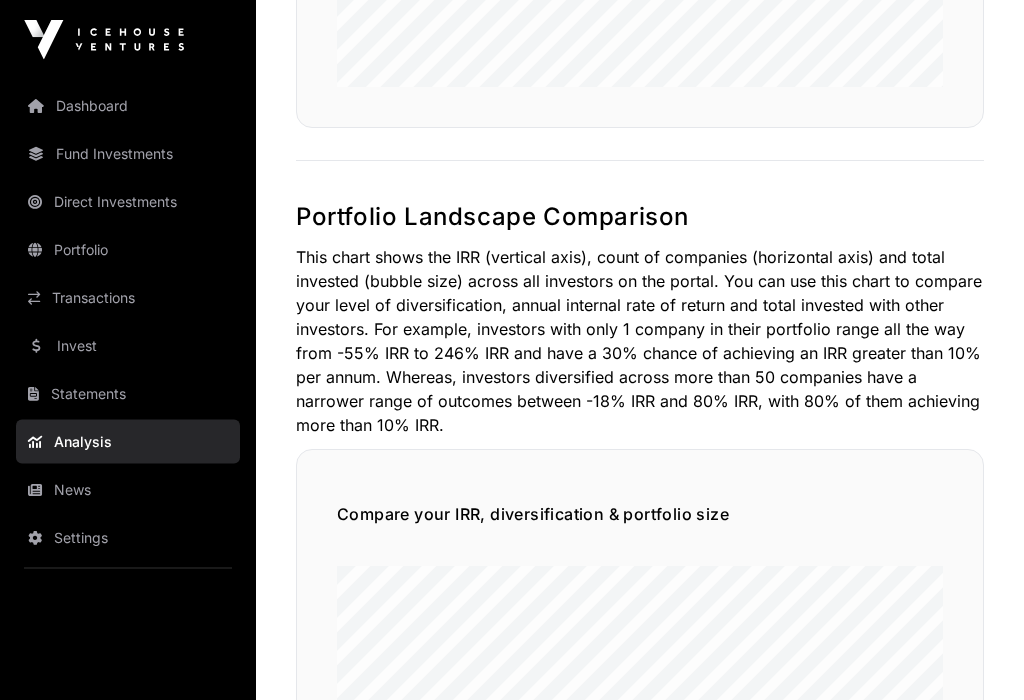 click on "News" 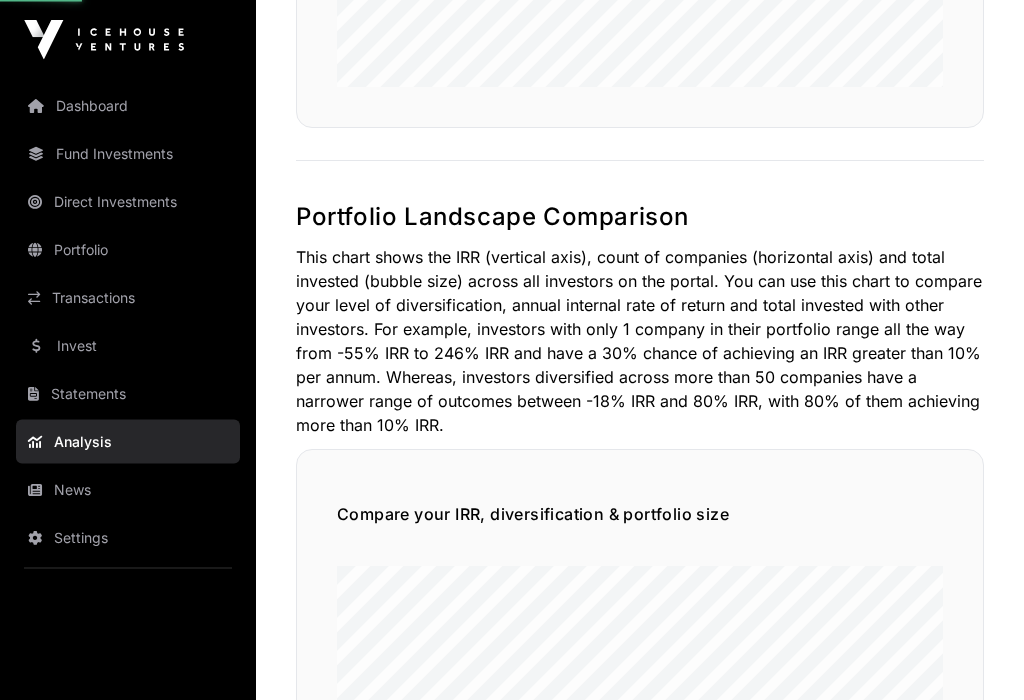 scroll, scrollTop: 1025, scrollLeft: 0, axis: vertical 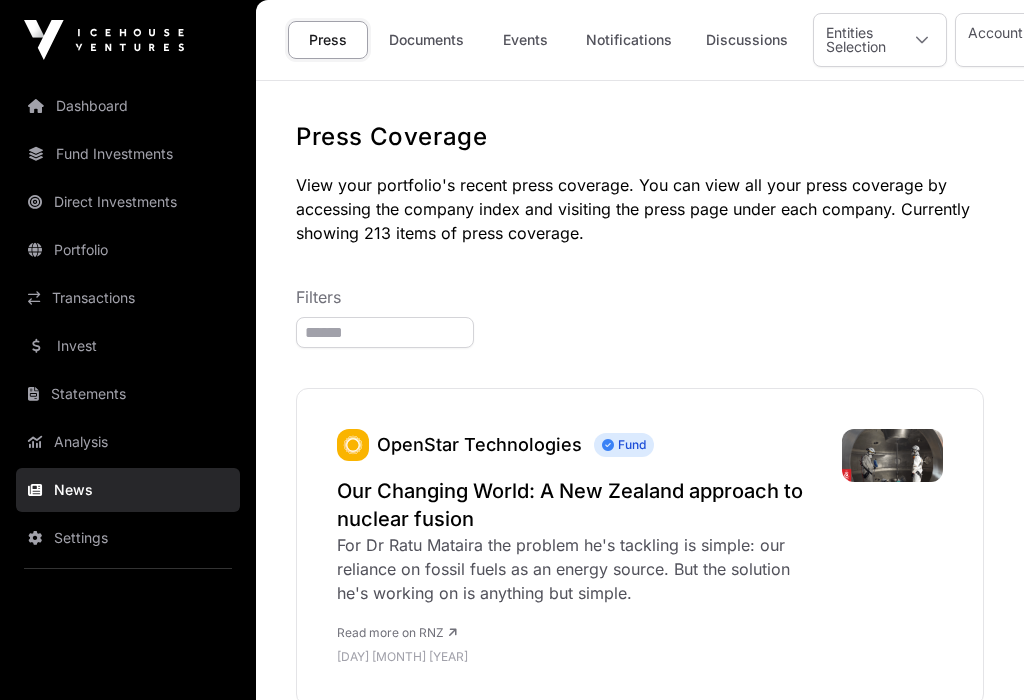 click on "Documents" 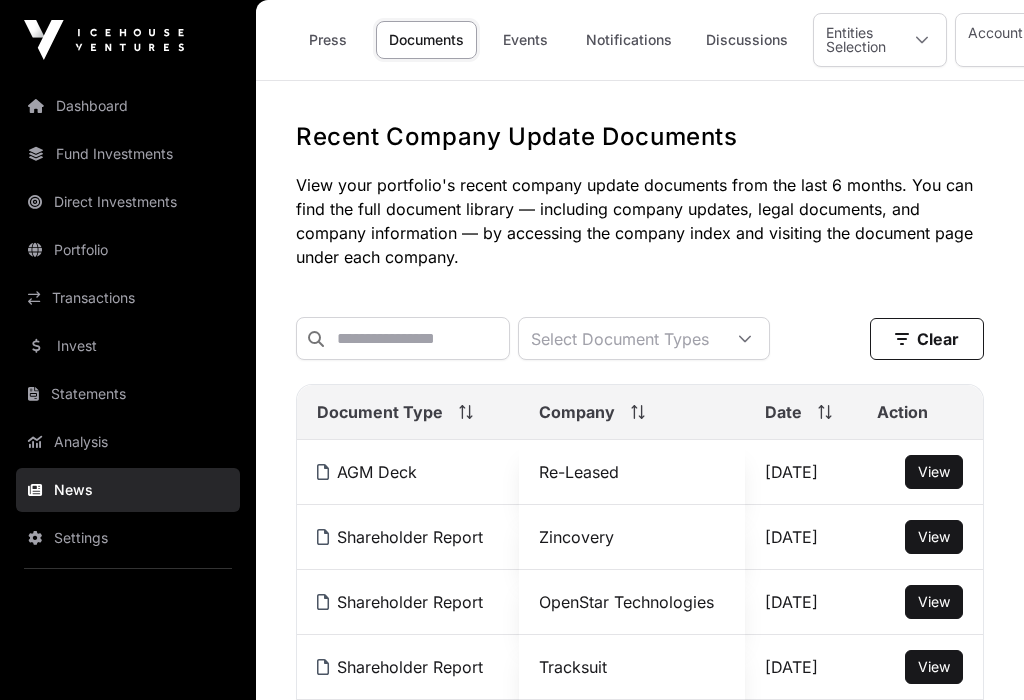 scroll, scrollTop: 0, scrollLeft: 0, axis: both 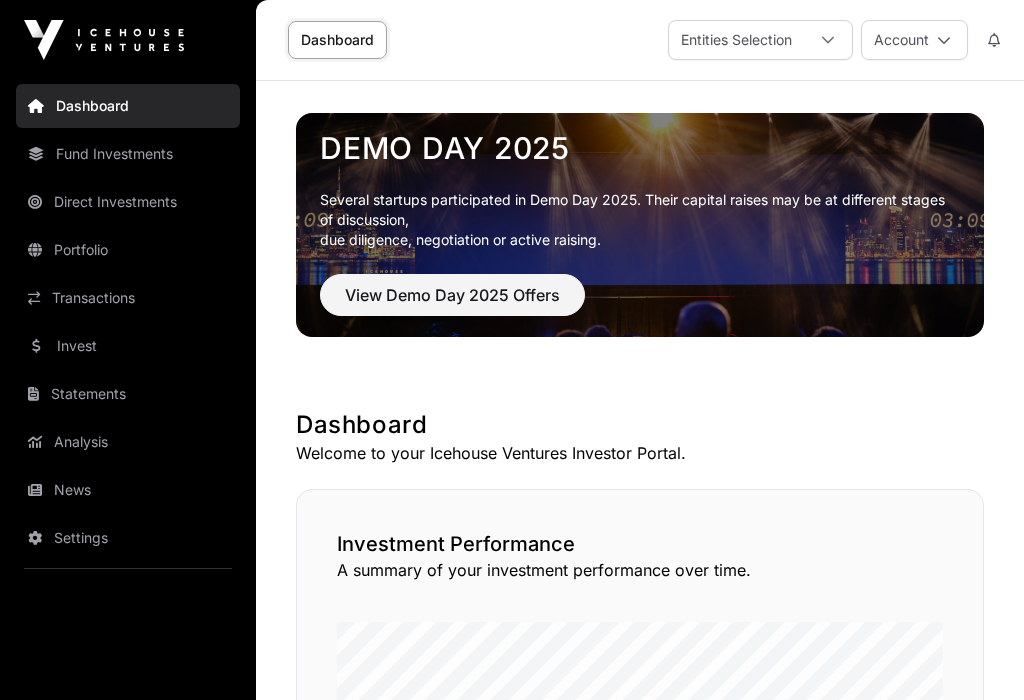 click 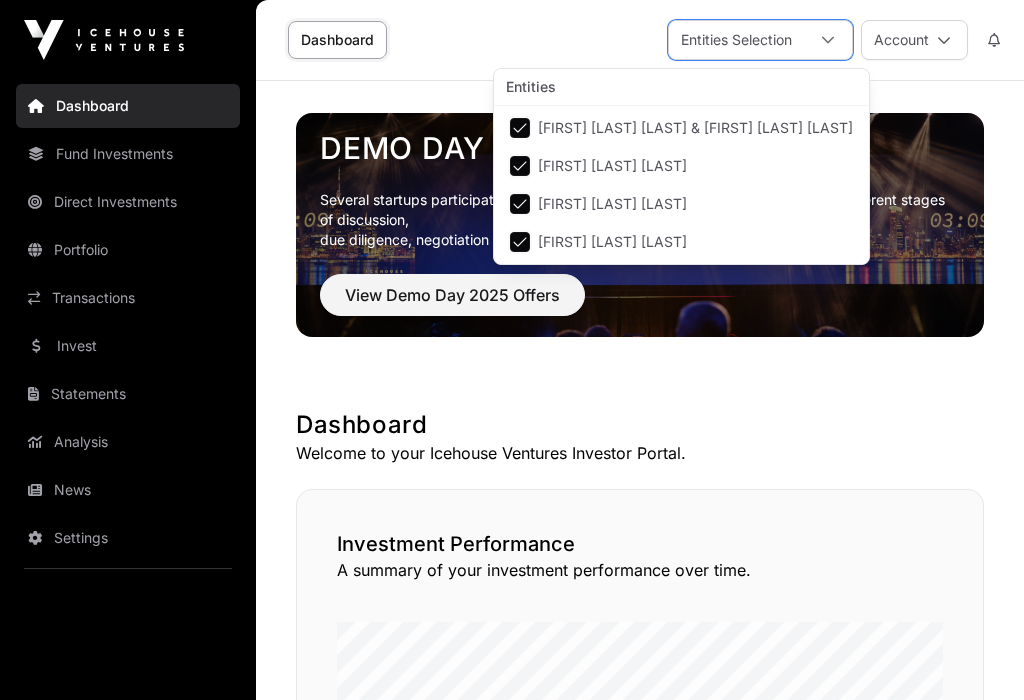scroll, scrollTop: 21, scrollLeft: 14, axis: both 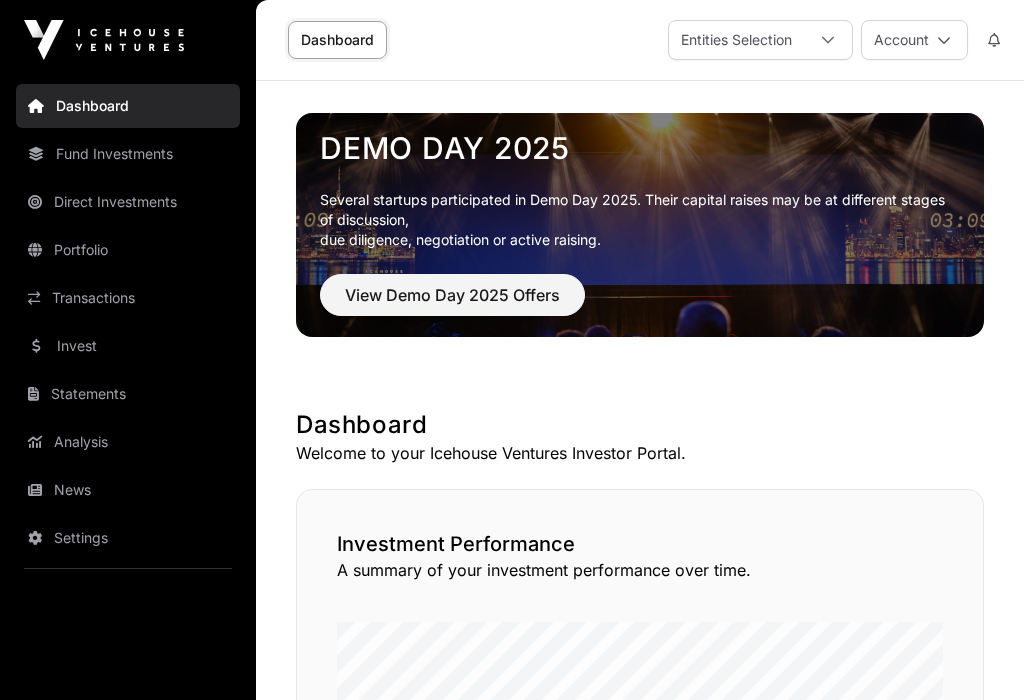 click on "Account" 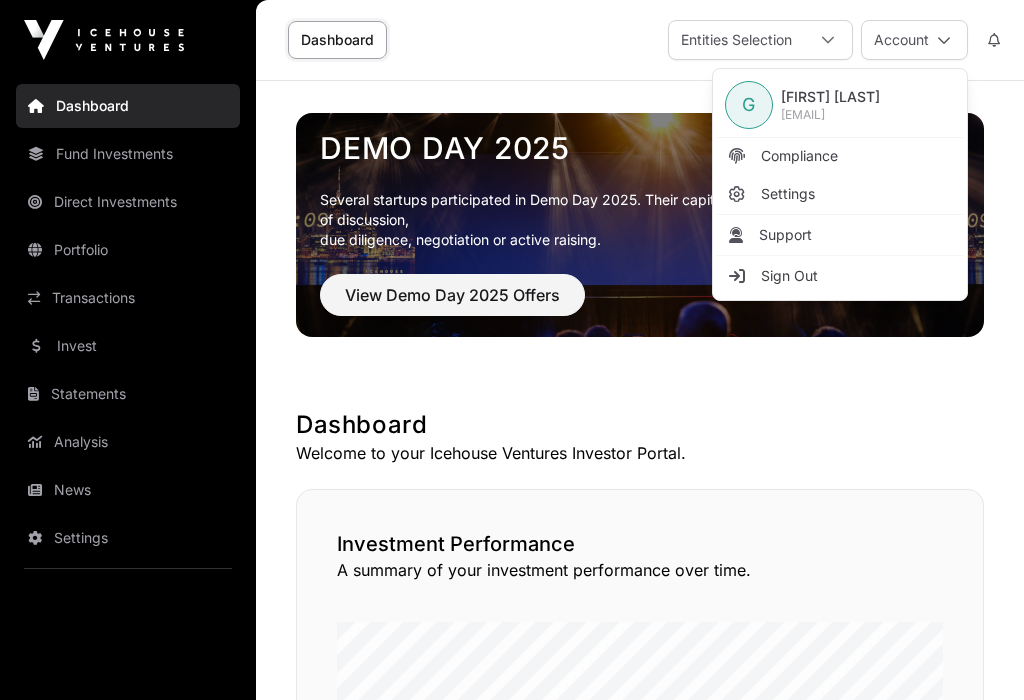 click on "Demo Day 2025  Several startups participated in Demo Day 2025. Their capital raises may be at different stages of discussion,   due diligence, negotiation or active raising.  View Demo Day 2025 Offers" 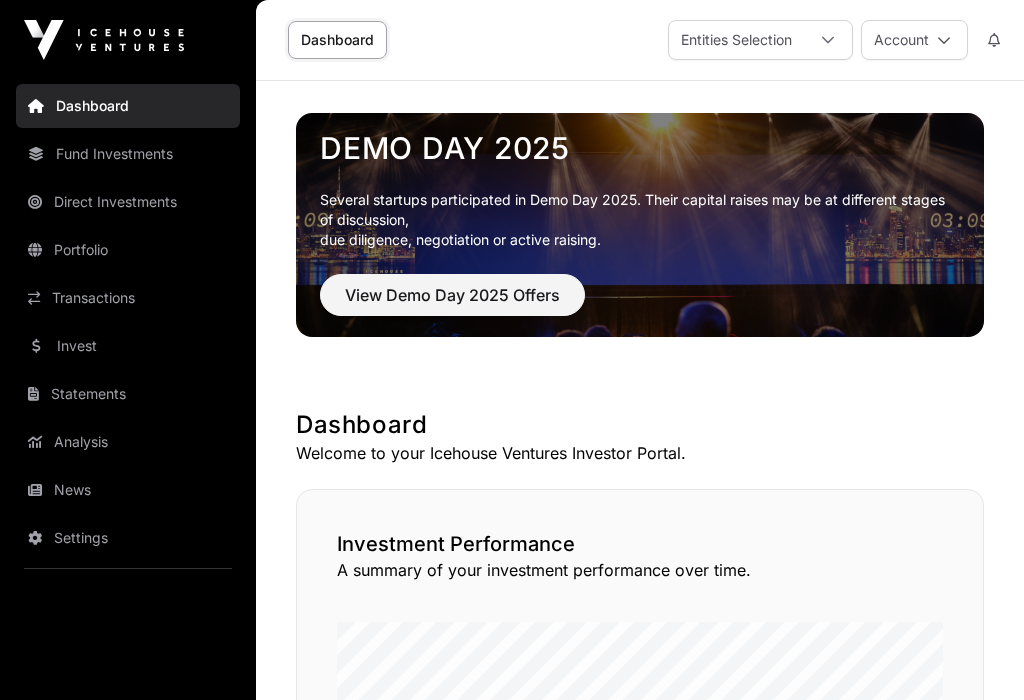 click on "Dashboard" 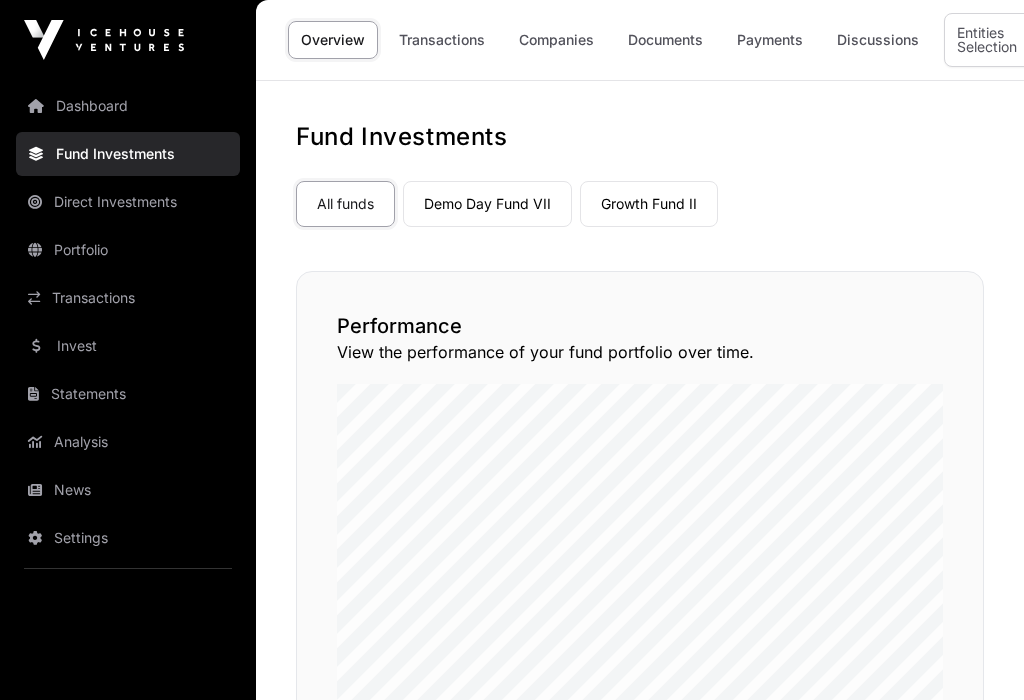 click on "Companies" 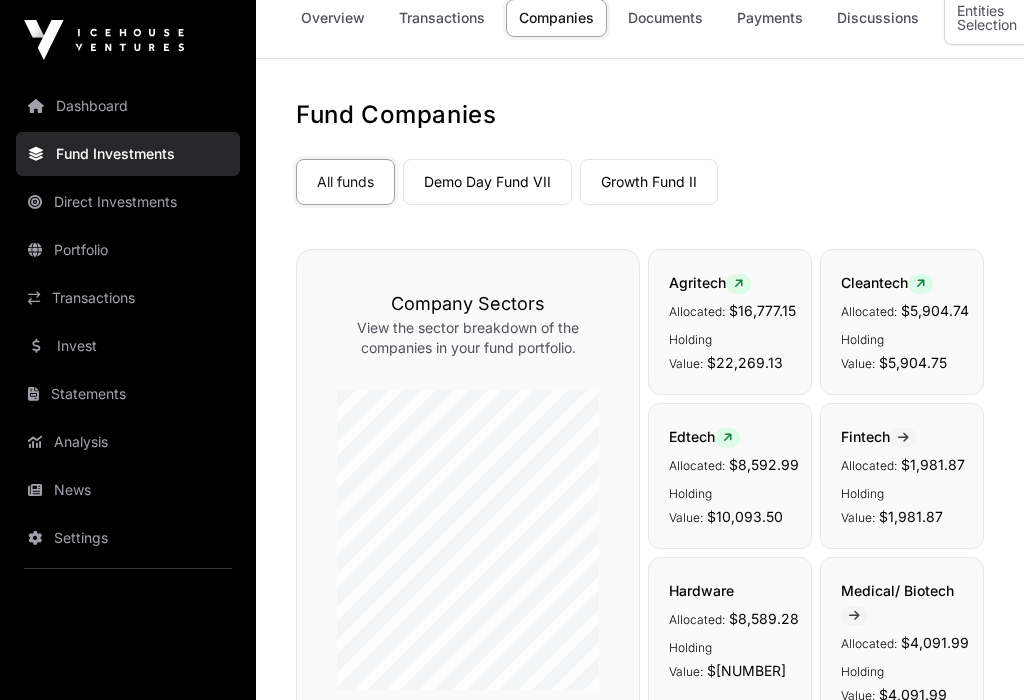 scroll, scrollTop: 20, scrollLeft: 0, axis: vertical 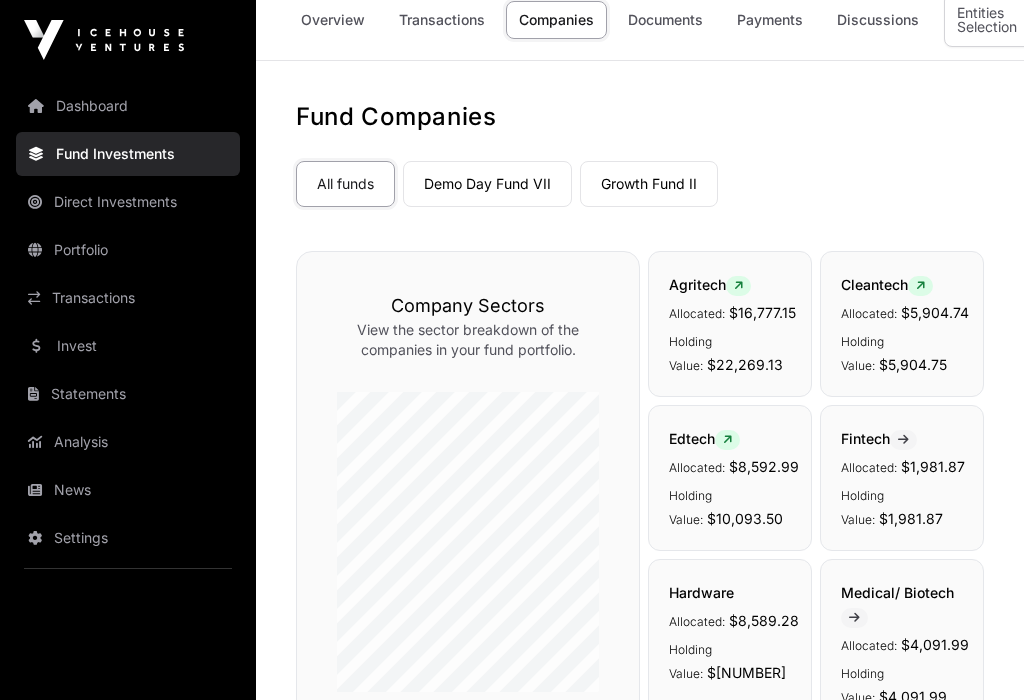 click on "Demo Day Fund VII" 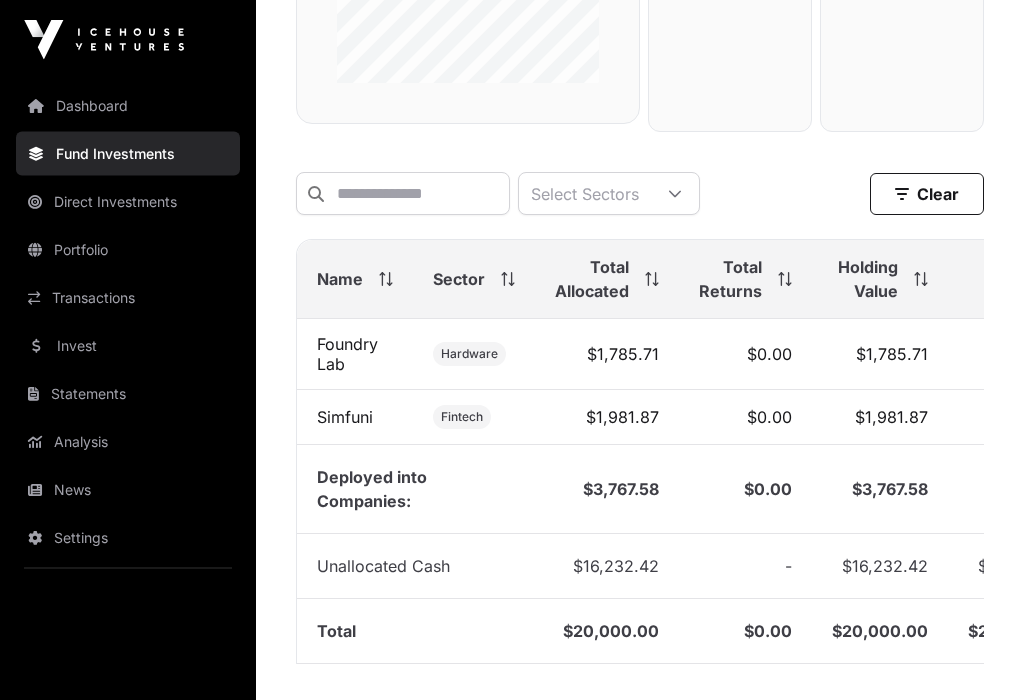 scroll, scrollTop: 739, scrollLeft: 0, axis: vertical 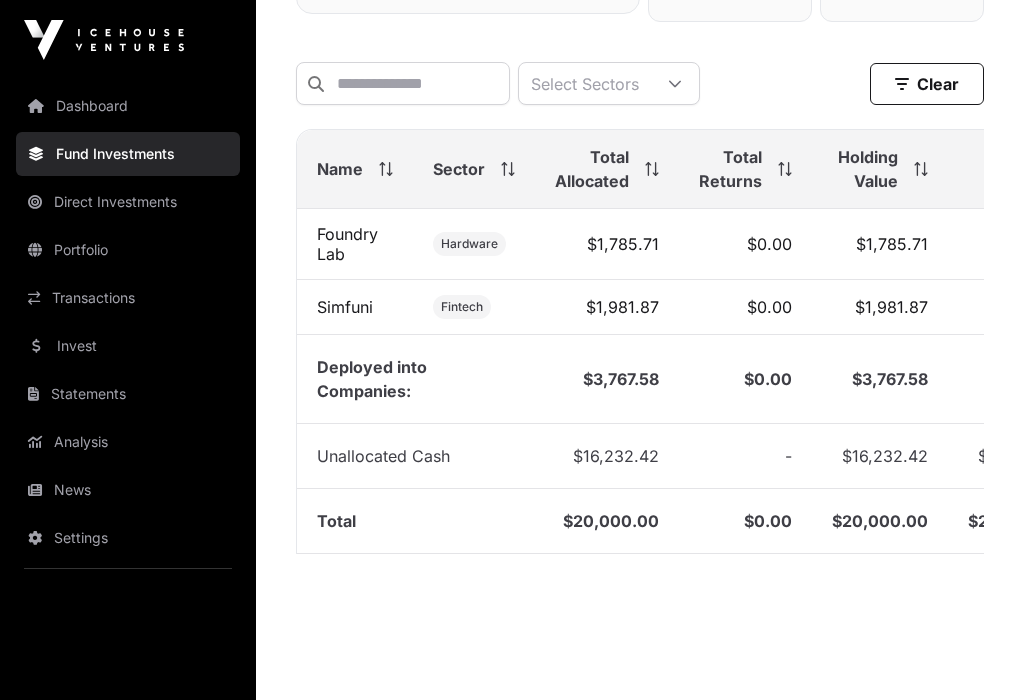 click on "Simfuni" 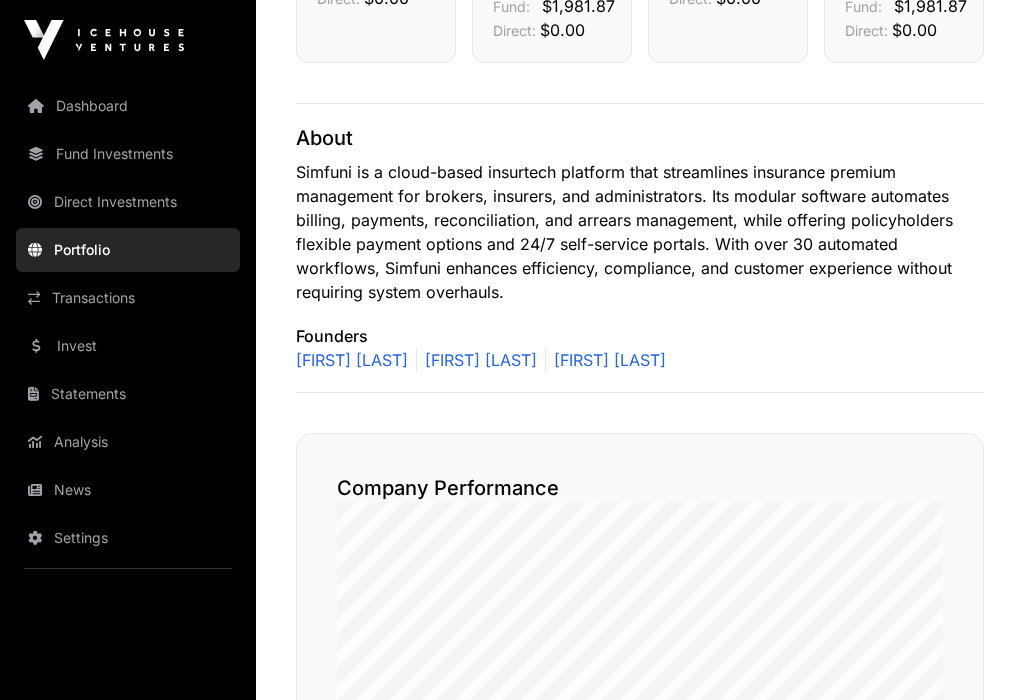 scroll, scrollTop: 749, scrollLeft: 0, axis: vertical 